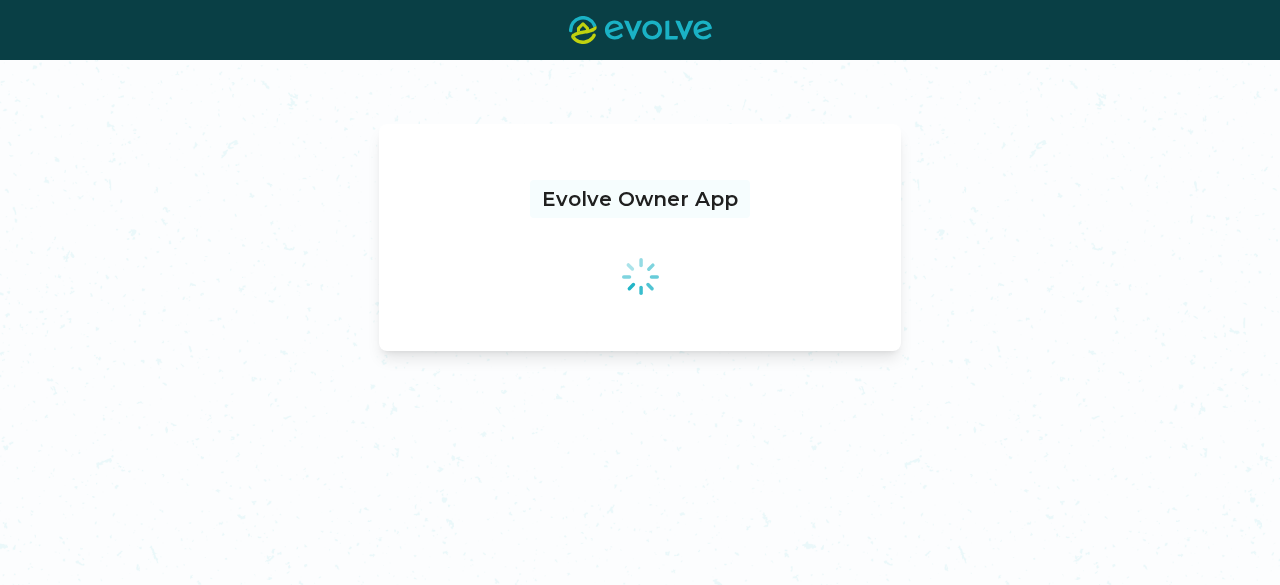 scroll, scrollTop: 0, scrollLeft: 0, axis: both 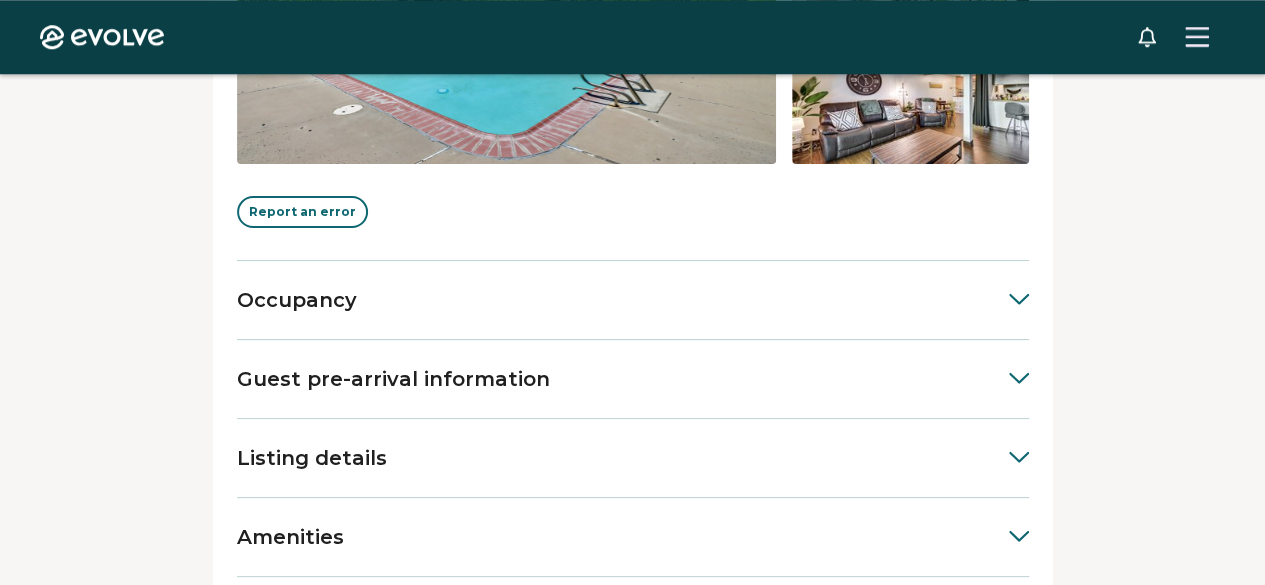 click on "Occupancy" at bounding box center (633, 300) 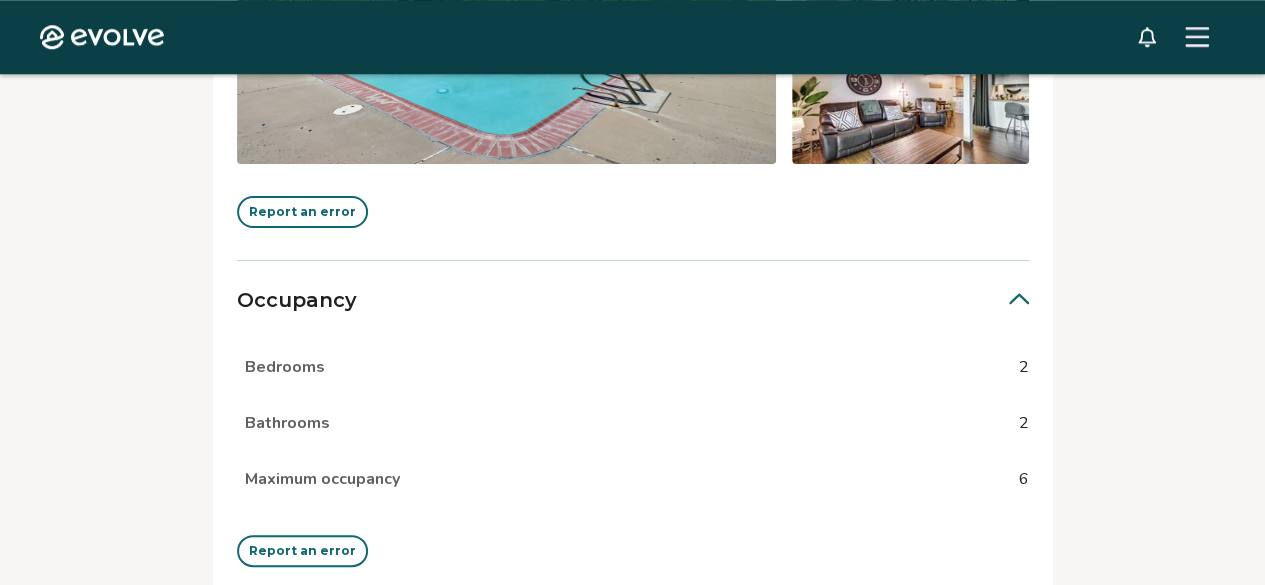 scroll, scrollTop: 1006, scrollLeft: 0, axis: vertical 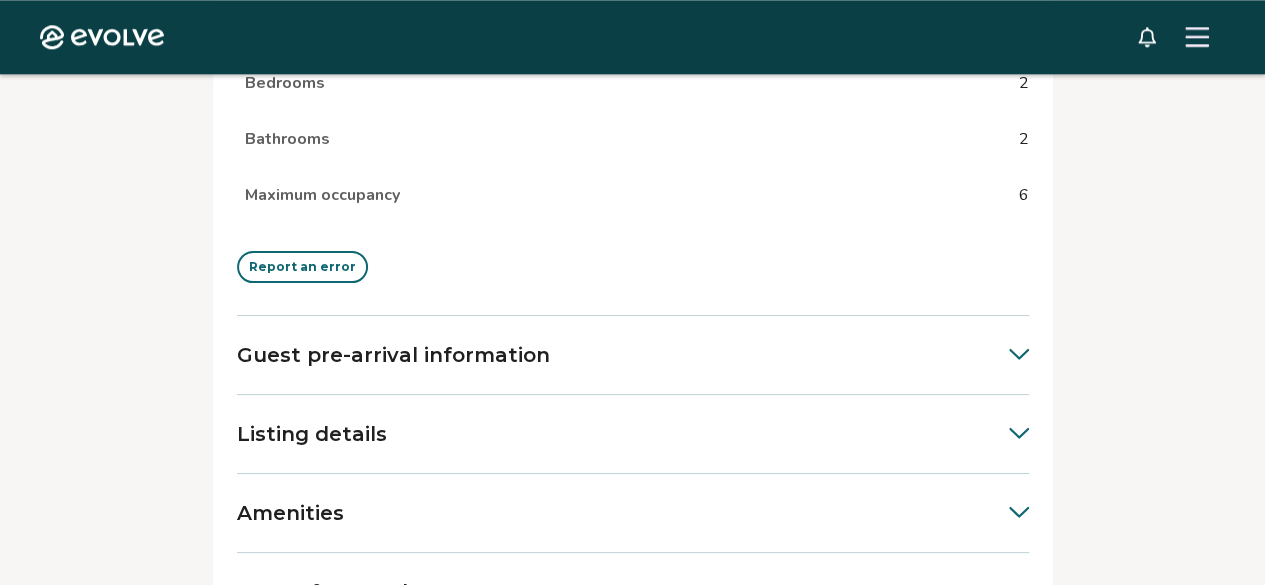 drag, startPoint x: 494, startPoint y: 342, endPoint x: 513, endPoint y: 363, distance: 28.319605 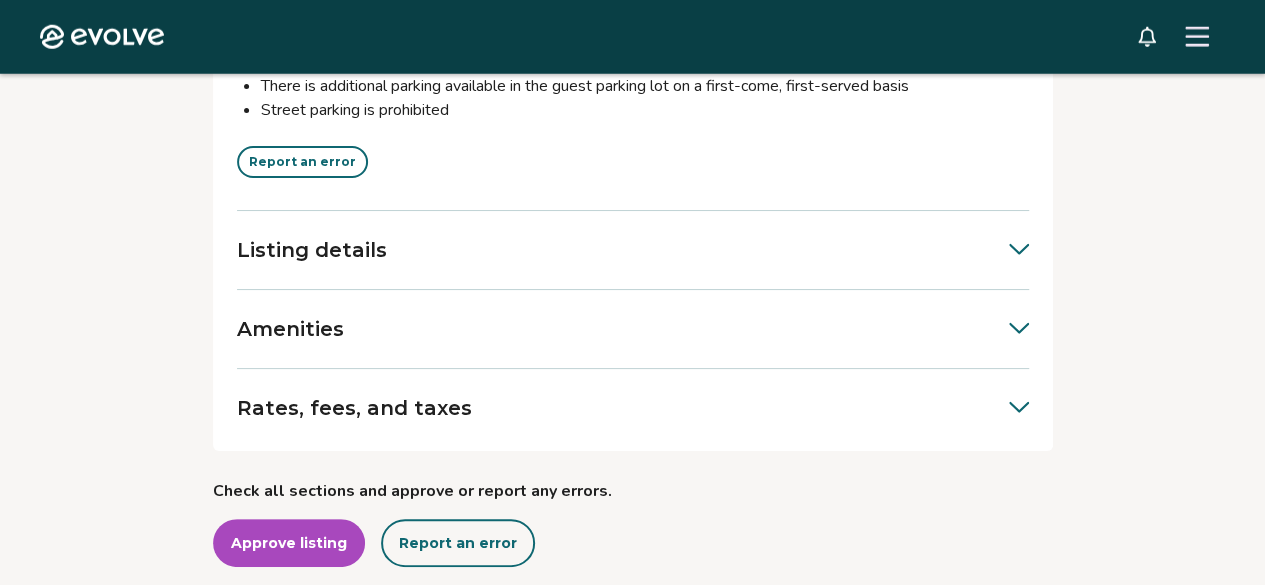 scroll, scrollTop: 2715, scrollLeft: 0, axis: vertical 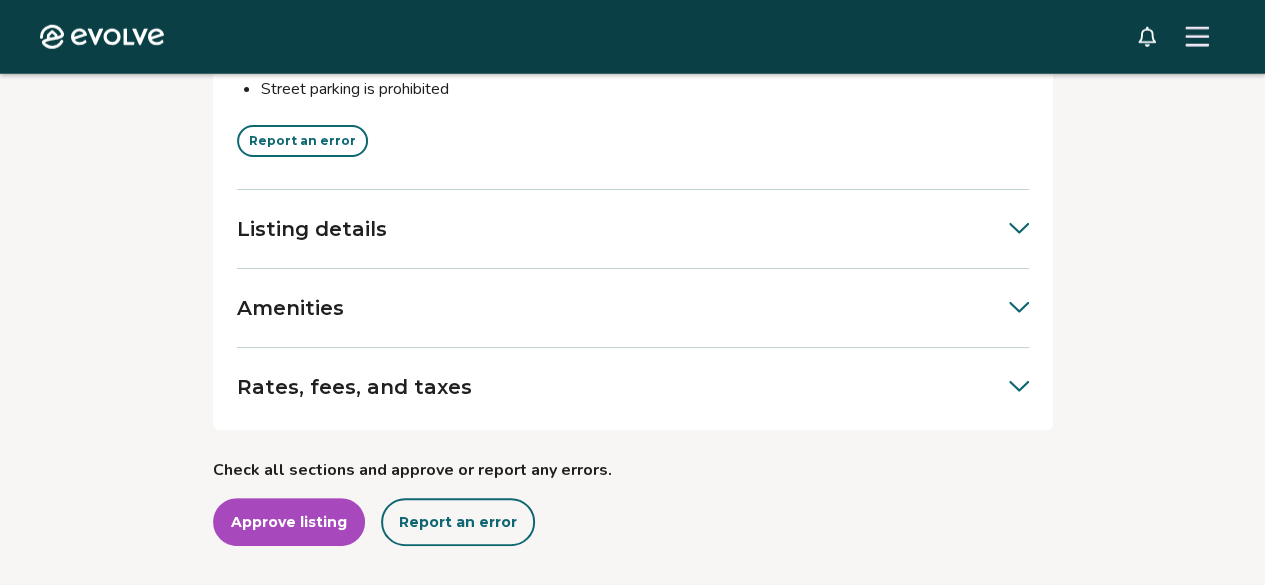 click on "Listing details" at bounding box center (633, 229) 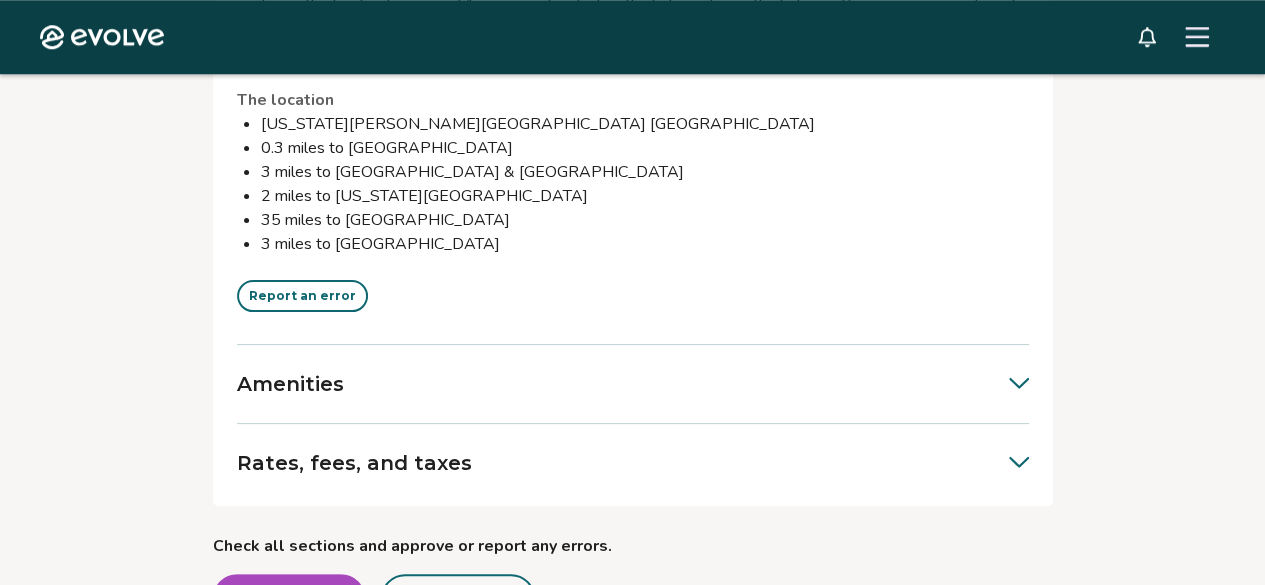 scroll, scrollTop: 4528, scrollLeft: 0, axis: vertical 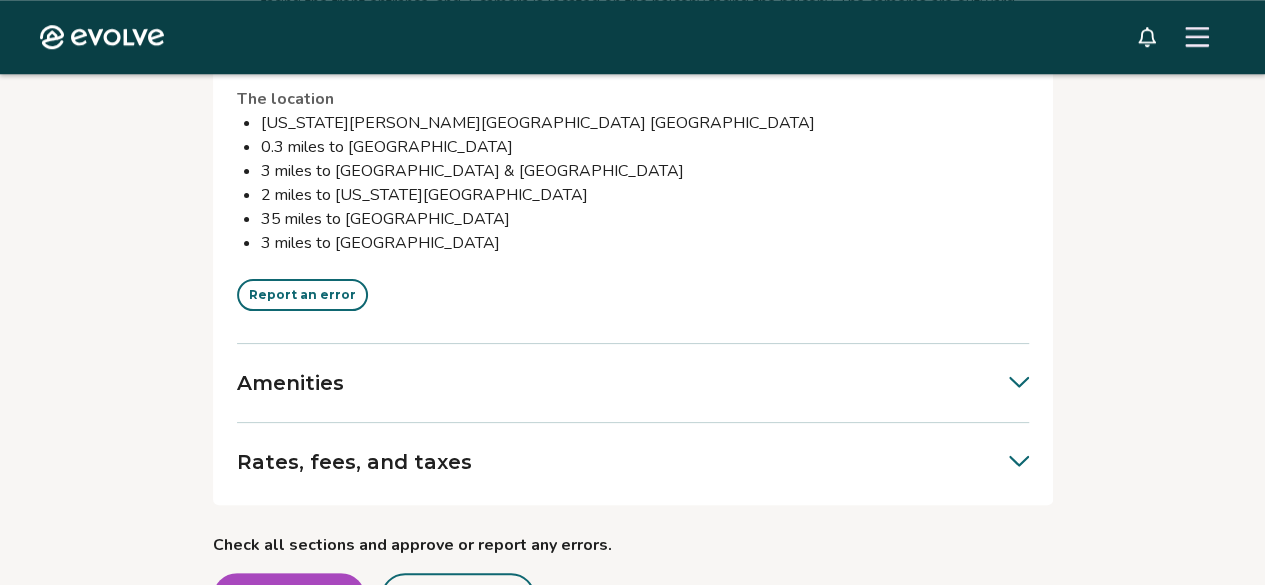 click on "Amenities" at bounding box center [633, 383] 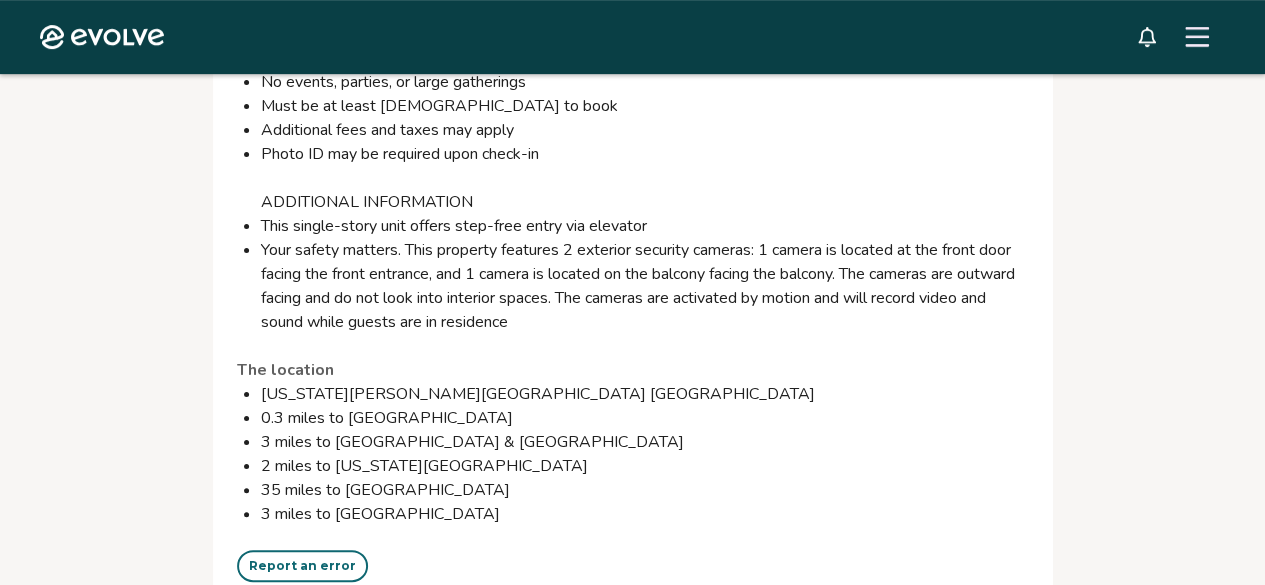 scroll, scrollTop: 4256, scrollLeft: 0, axis: vertical 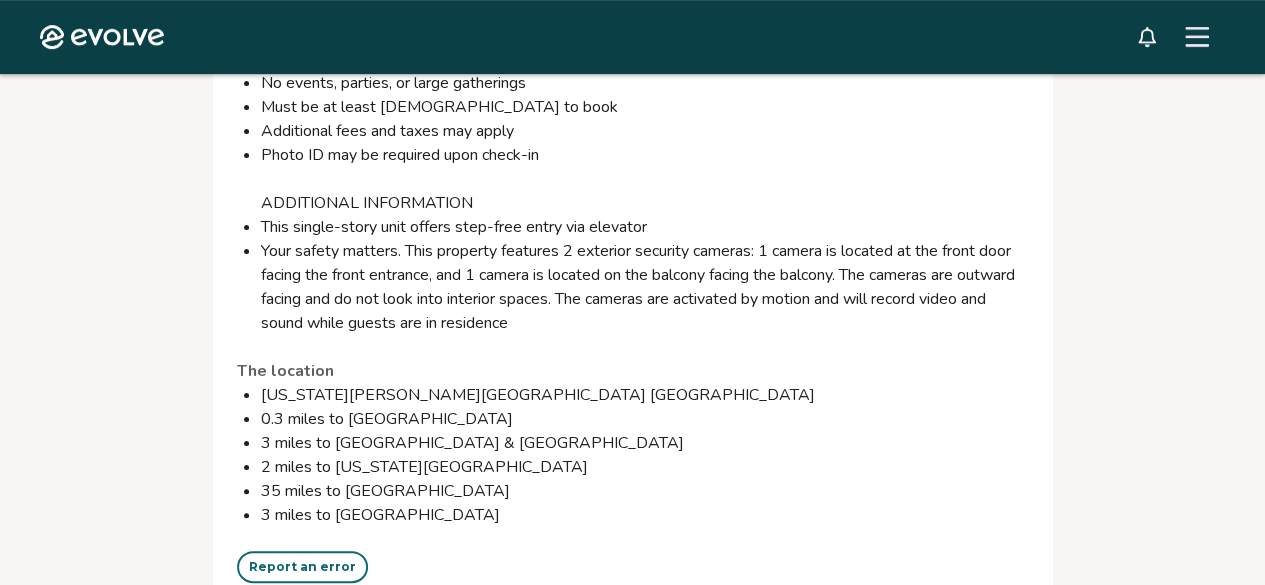 click on "Review your listing Take a moment to double-check the information for accuracy. As soon as you confirm everything looks good, we'll start the process of publishing it across all our booking platforms. Check all sections and approve or report any errors. Approve listing Report an error Photos View all photos Report an error Occupancy Bedrooms 2 Bathrooms 2 Maximum occupancy 6 Report an error Guest pre-arrival information This information will be sent to the guest to prepare for arrival. Access instructions, guest contact information and parking details are especially important to verify. Property address [STREET_ADDRESS][US_STATE] The property is located in [GEOGRAPHIC_DATA] Condominiums Guest contact [PERSON_NAME], [PHONE_NUMBER], [EMAIL_ADDRESS][DOMAIN_NAME] Please contact your guest contact(s) with any questions or concerns you may have before or during your stay Check-in instructions Check in after 4:00 PM Check-out instructions Check out before 10:00 AM Remove all perishable items House rules" at bounding box center [632, -619] 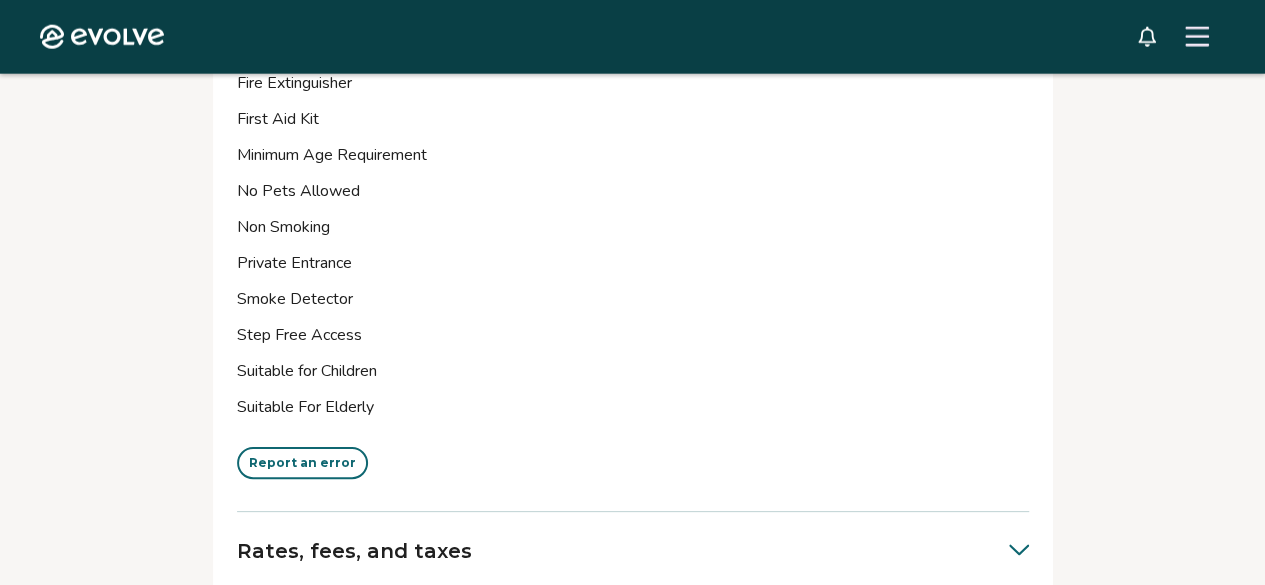 scroll, scrollTop: 6558, scrollLeft: 0, axis: vertical 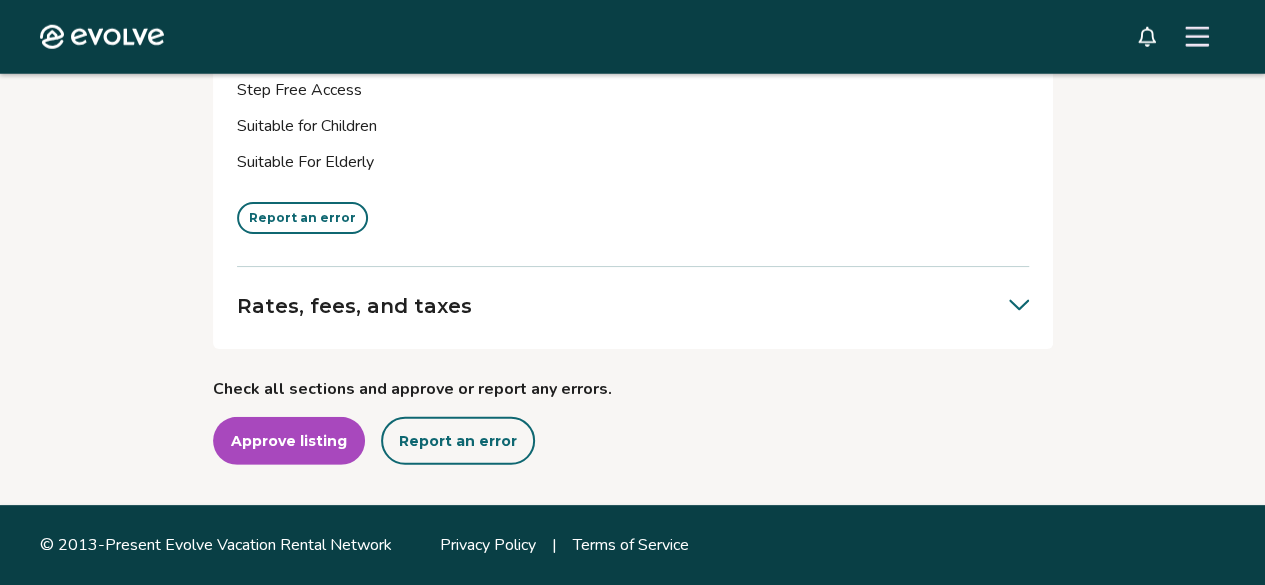 click on "Rates, fees, and taxes" at bounding box center [633, 306] 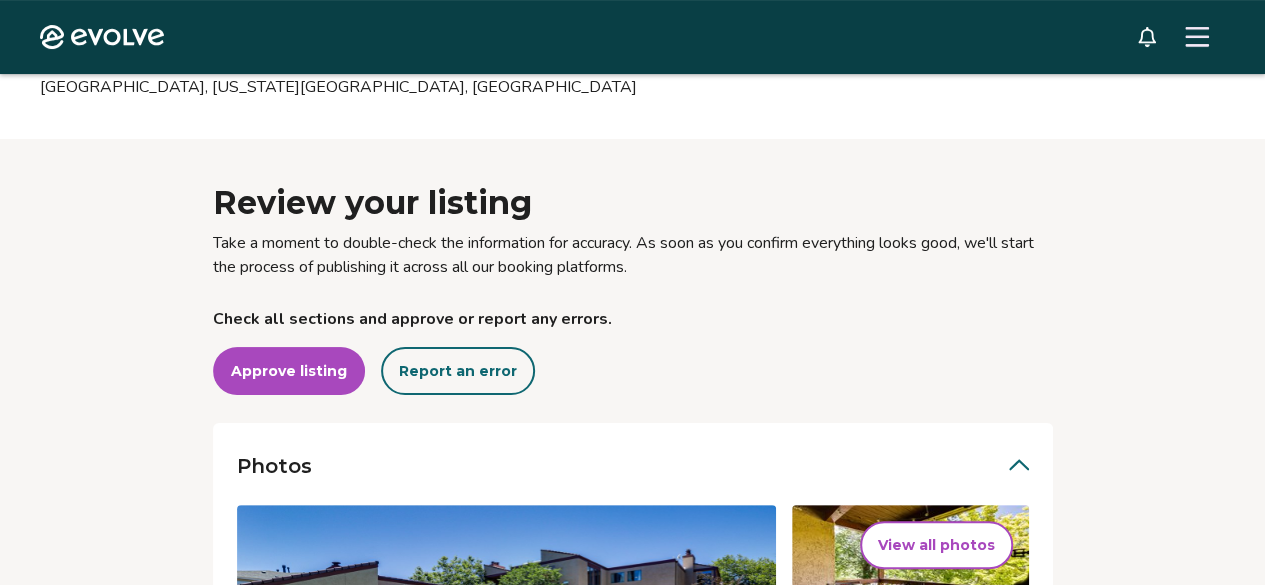 scroll, scrollTop: 85, scrollLeft: 0, axis: vertical 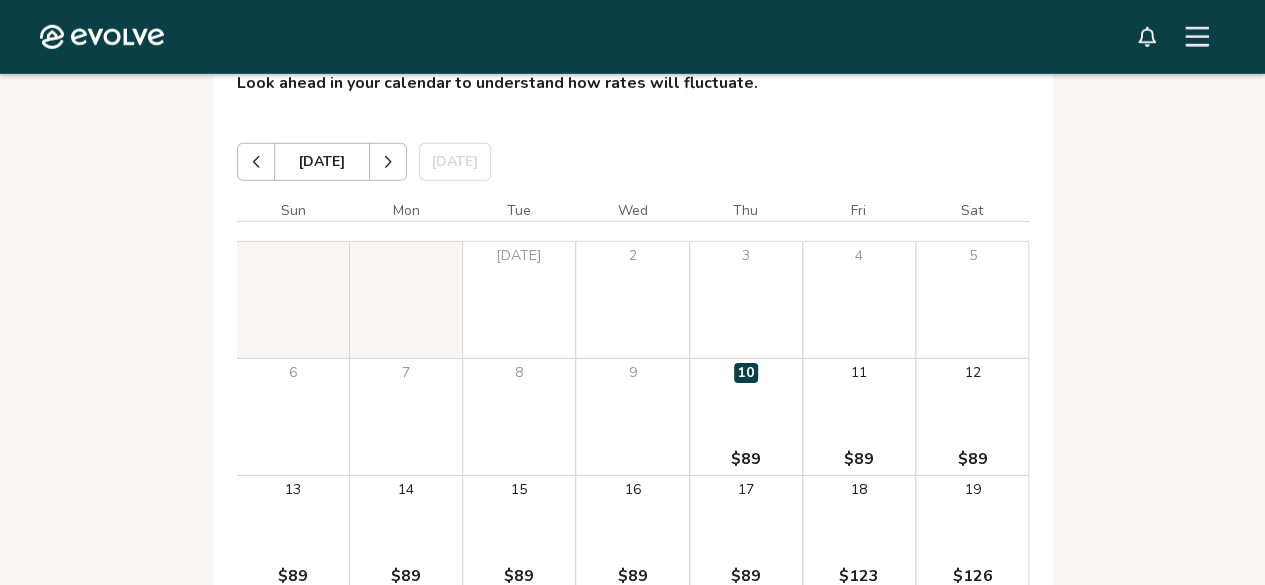 click 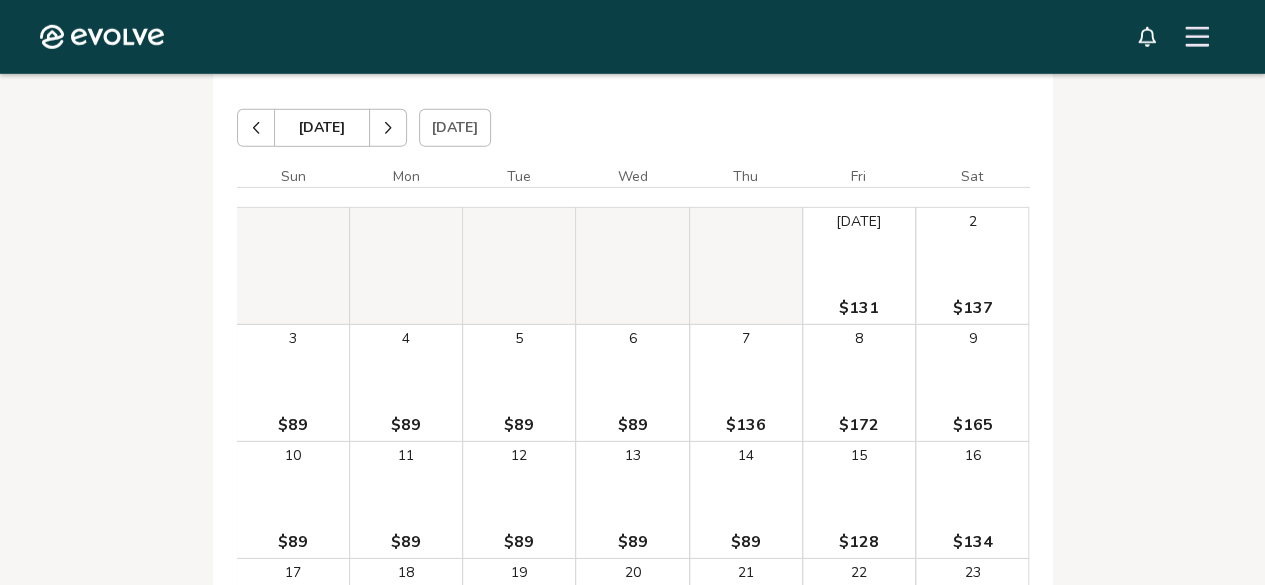 scroll, scrollTop: 6843, scrollLeft: 0, axis: vertical 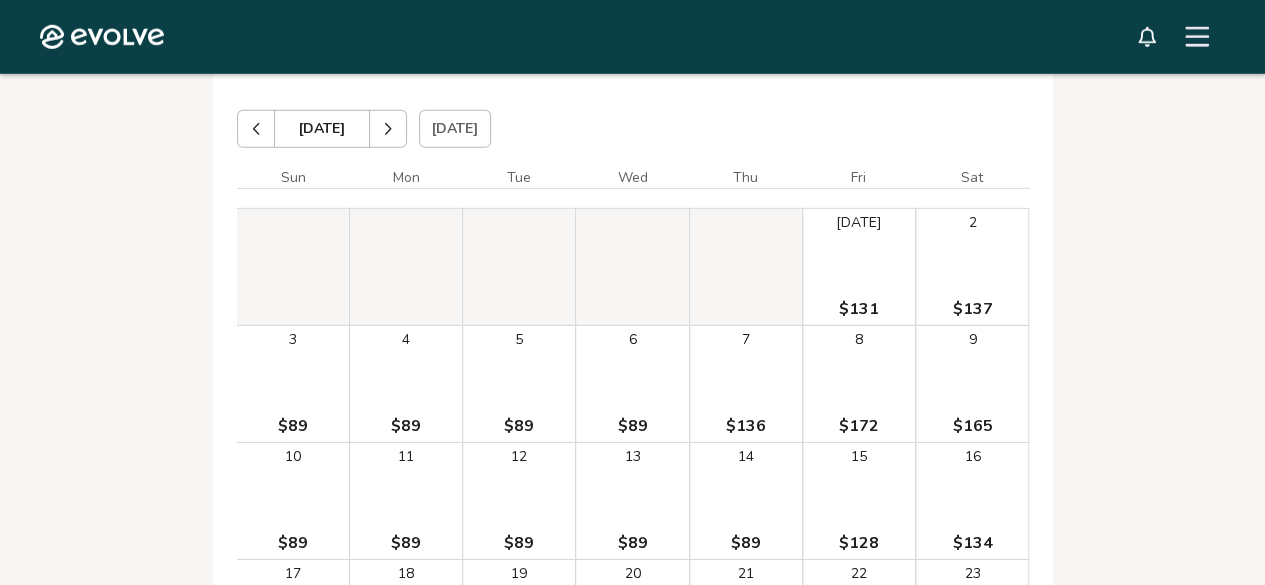 click at bounding box center [388, 129] 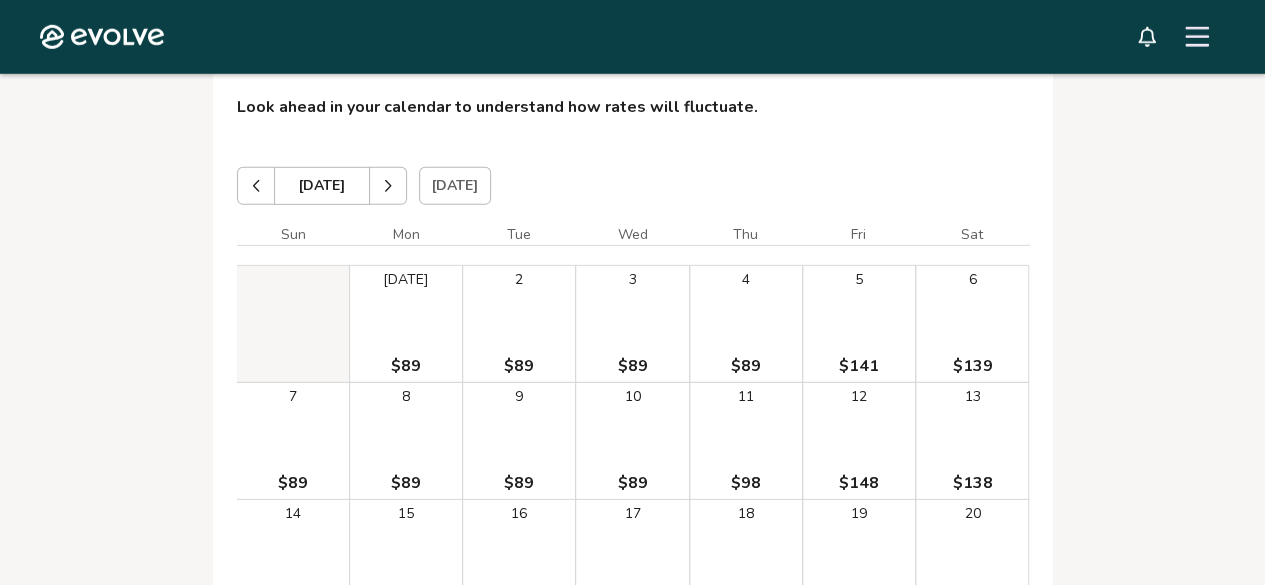 scroll, scrollTop: 6785, scrollLeft: 0, axis: vertical 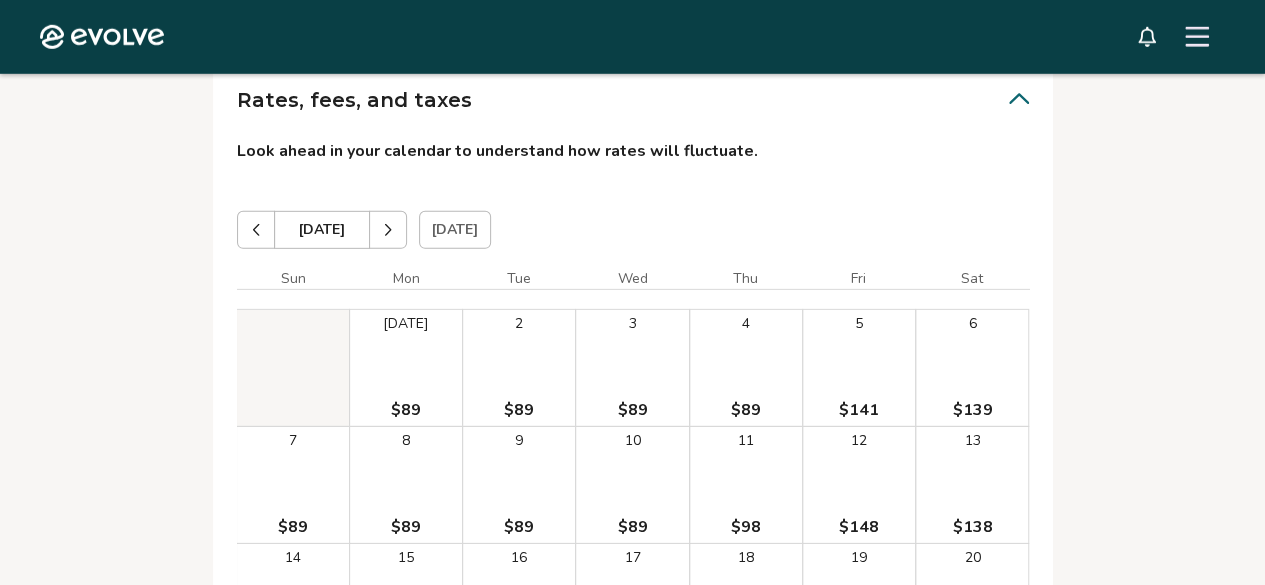 click at bounding box center [256, 230] 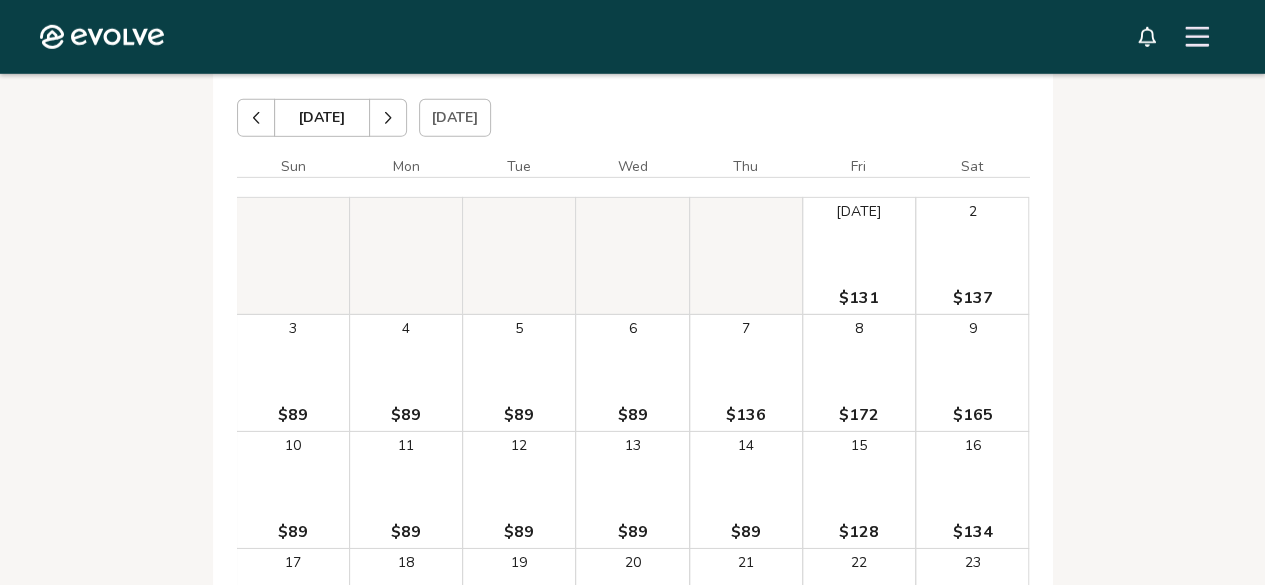 scroll, scrollTop: 6853, scrollLeft: 0, axis: vertical 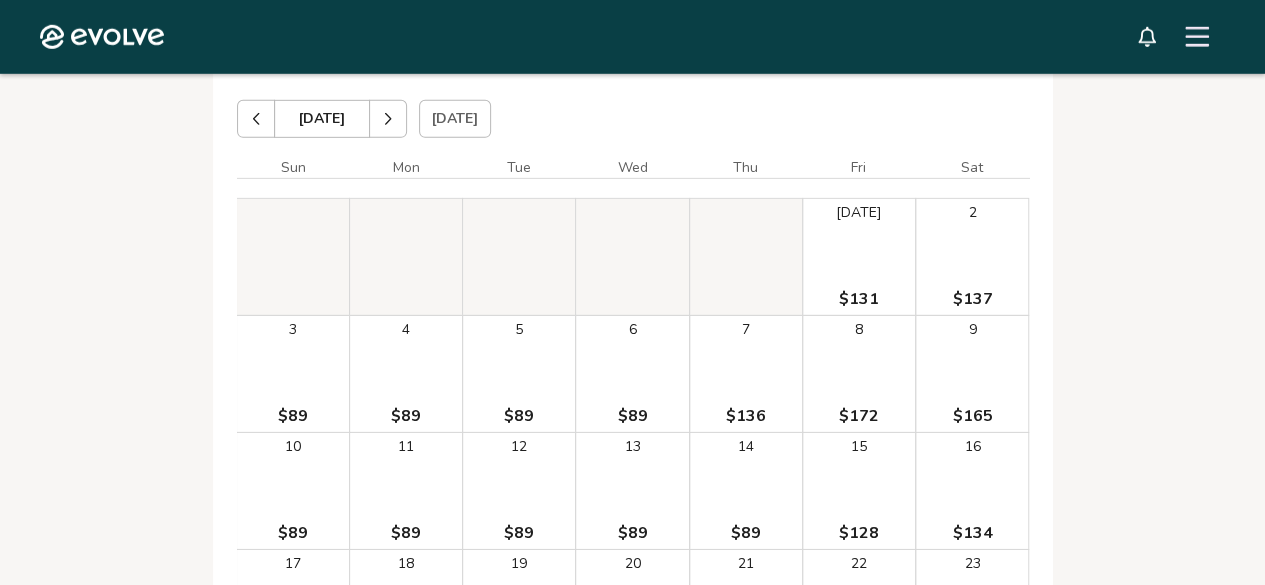 click at bounding box center [256, 119] 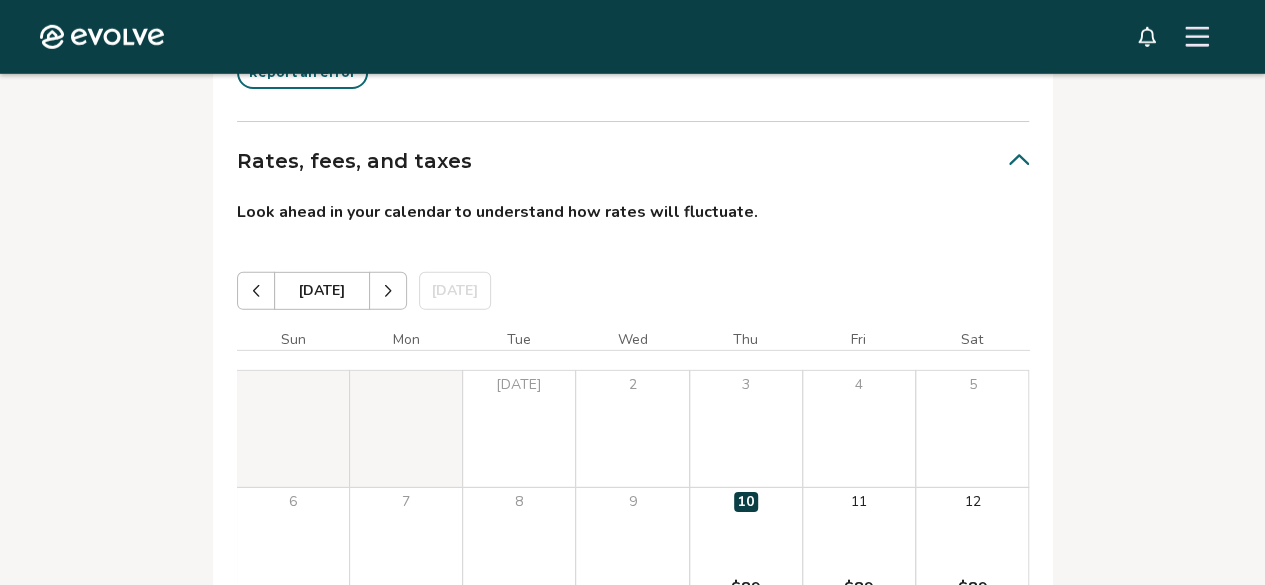scroll, scrollTop: 6680, scrollLeft: 0, axis: vertical 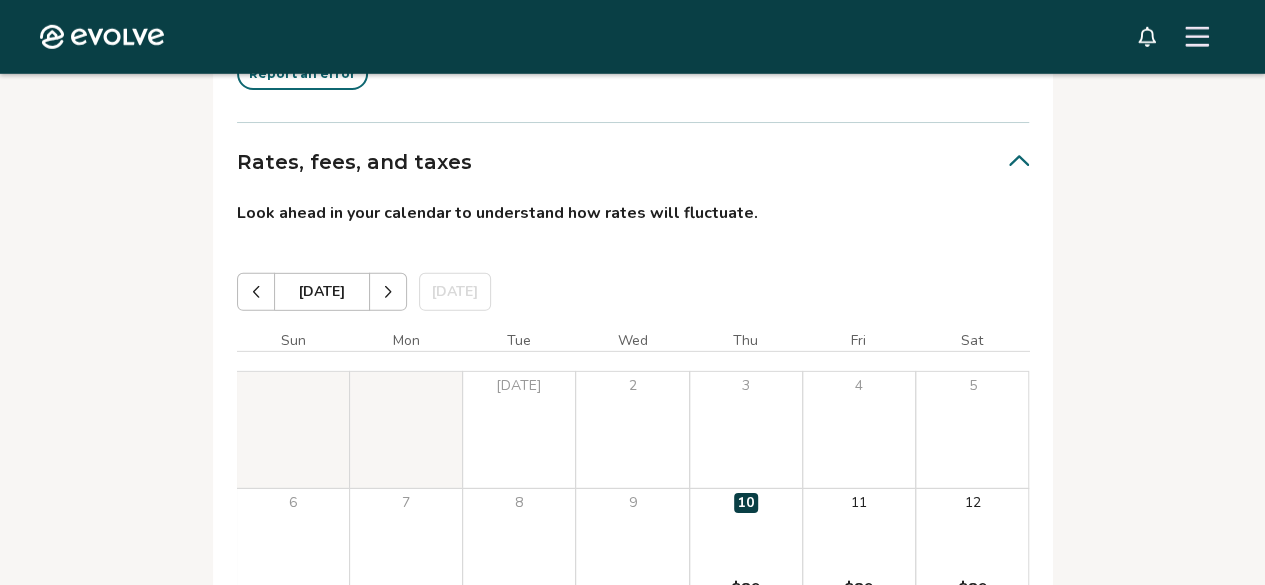 click at bounding box center [388, 292] 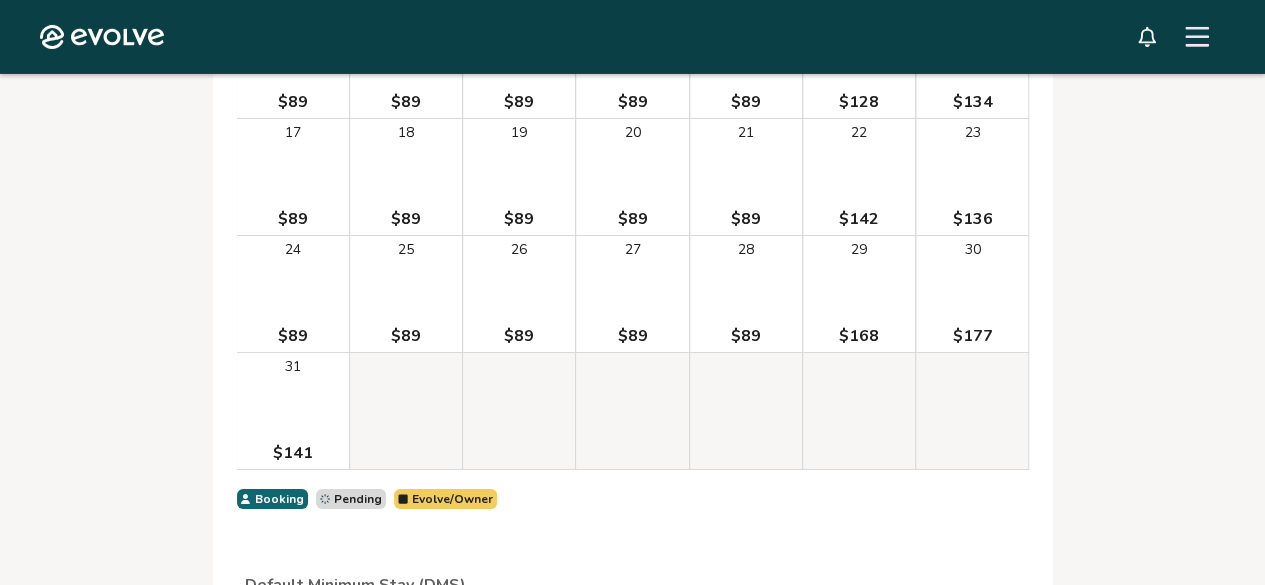 scroll, scrollTop: 7281, scrollLeft: 0, axis: vertical 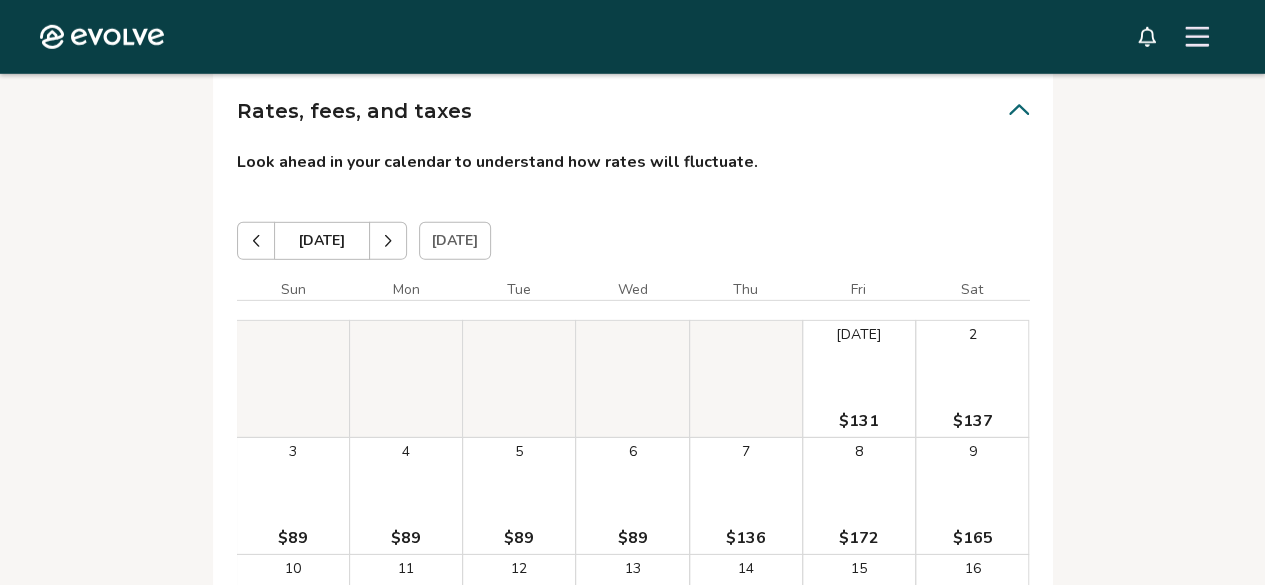 click 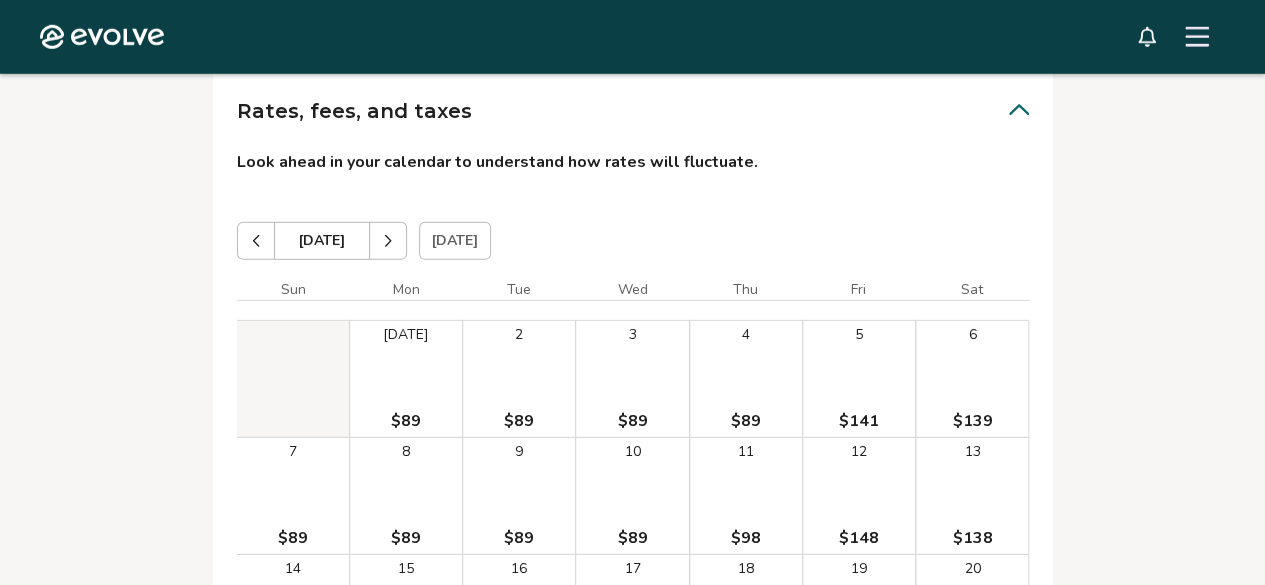 click 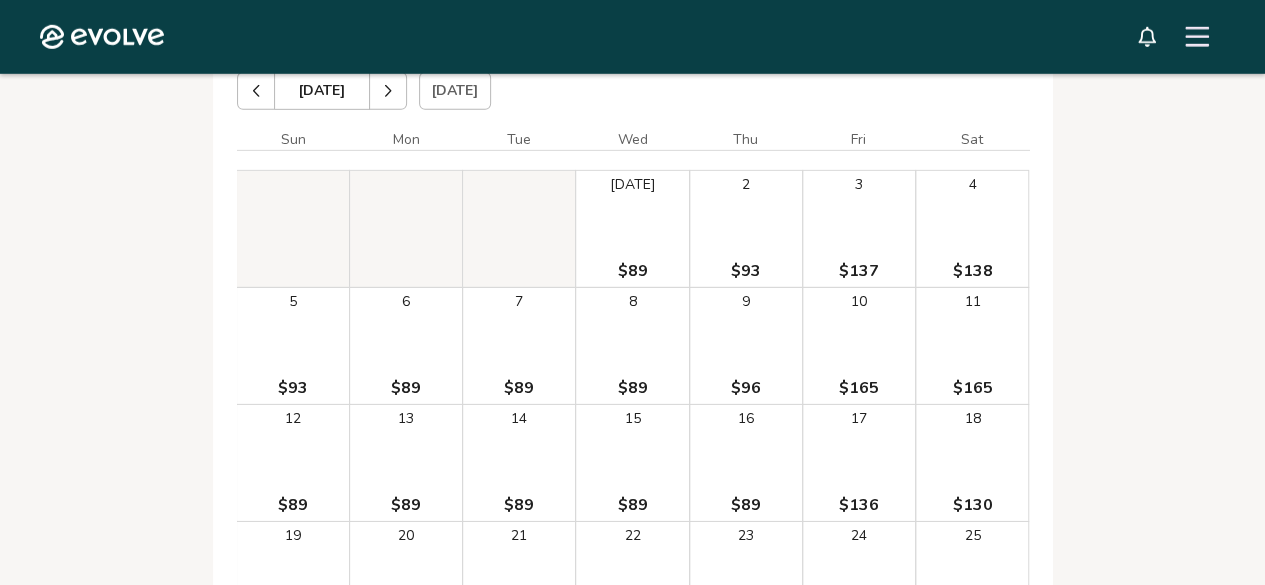 scroll, scrollTop: 6849, scrollLeft: 0, axis: vertical 